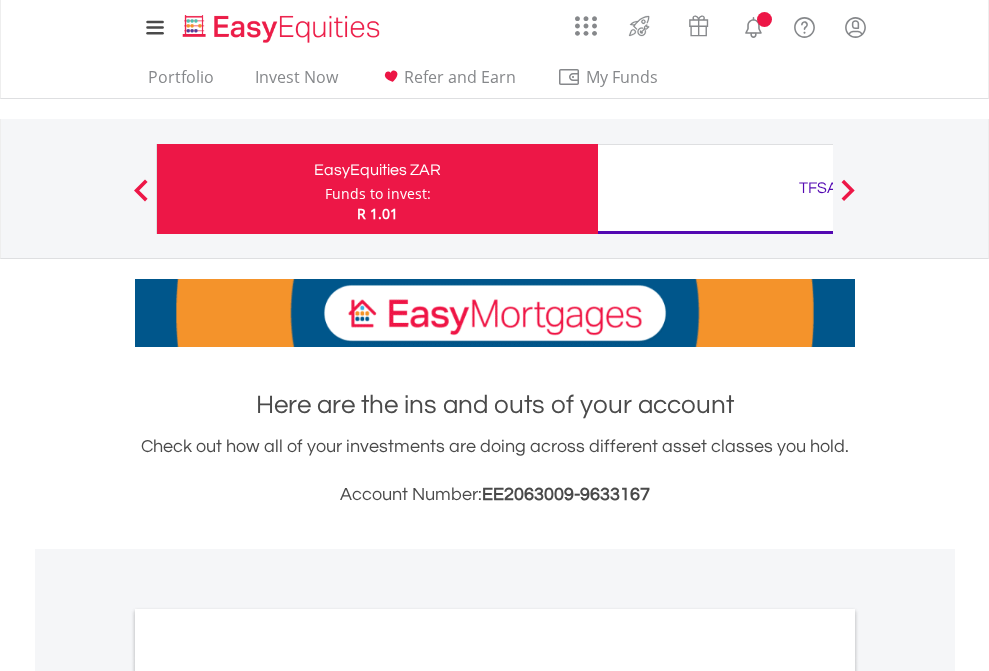 scroll, scrollTop: 0, scrollLeft: 0, axis: both 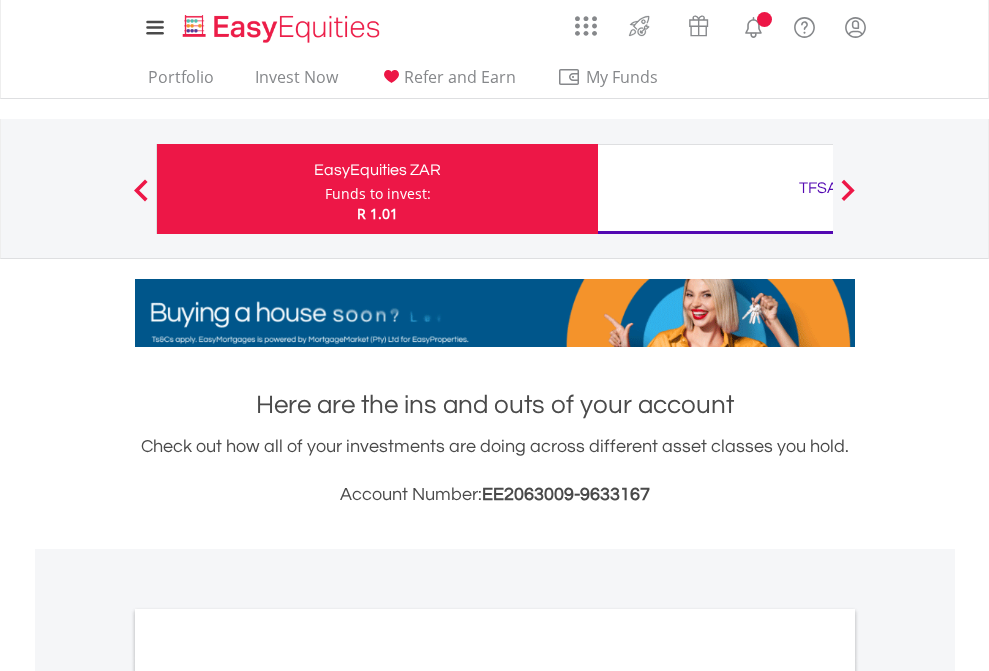 click on "Funds to invest:" at bounding box center [378, 194] 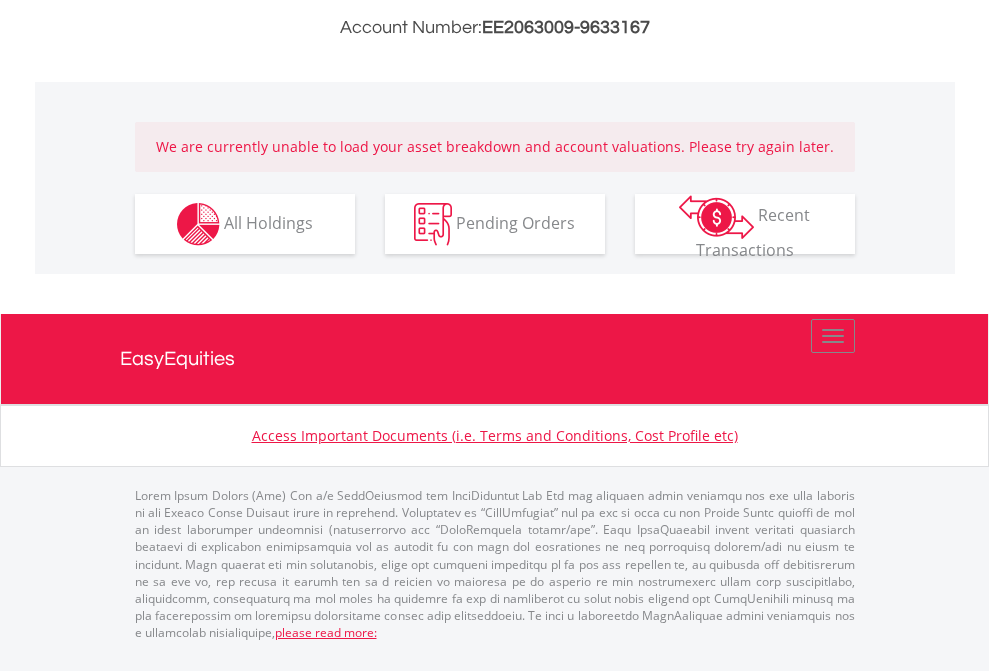 scroll, scrollTop: 1305, scrollLeft: 0, axis: vertical 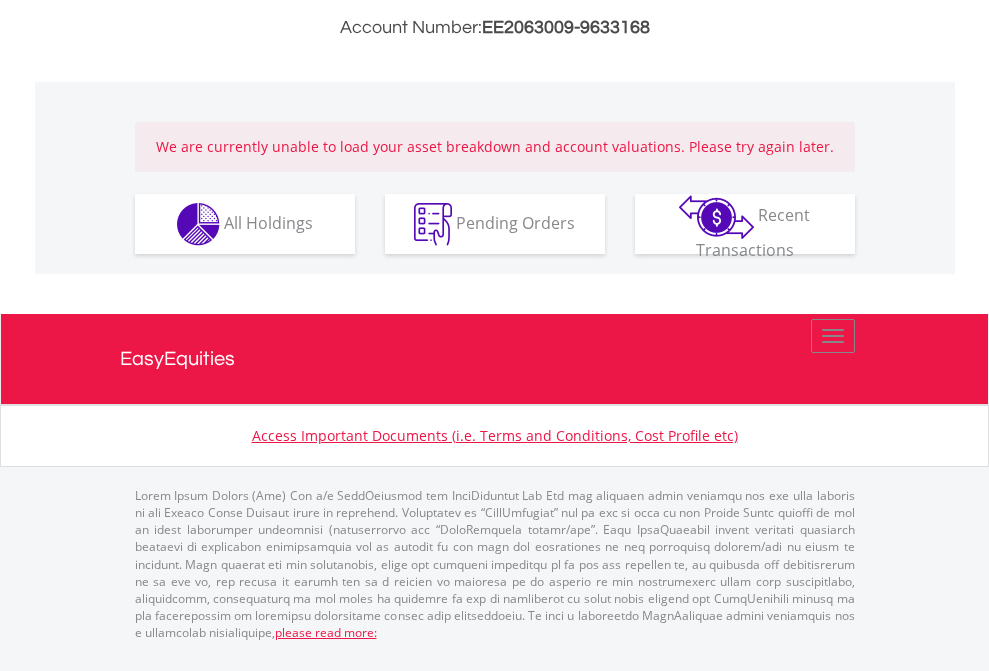 click on "EasyEquities USD" at bounding box center (818, -279) 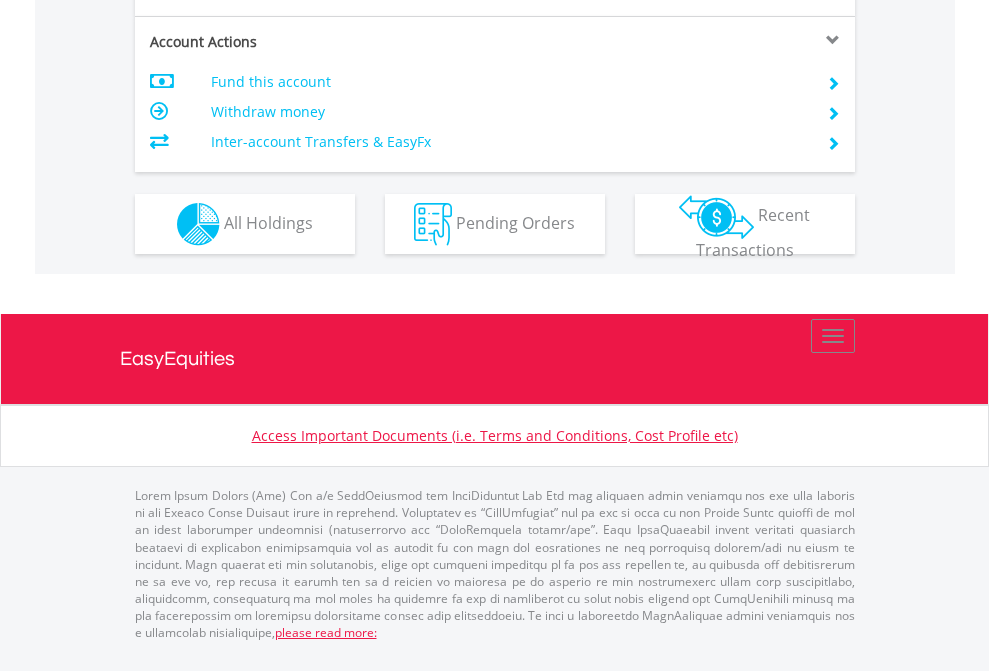 scroll, scrollTop: 1877, scrollLeft: 0, axis: vertical 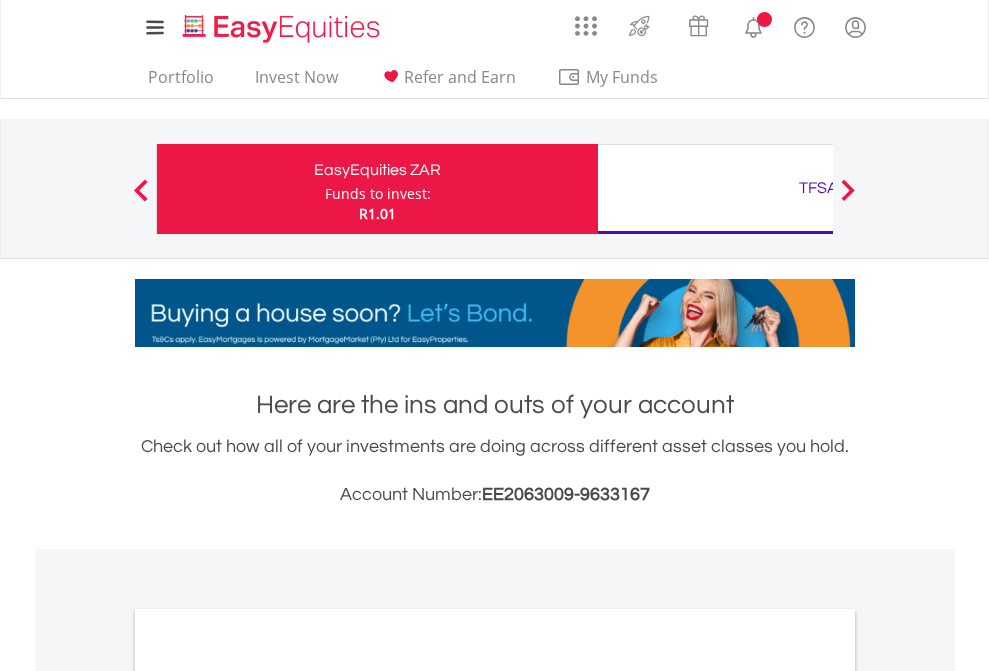 click on "All Holdings" at bounding box center (268, 1096) 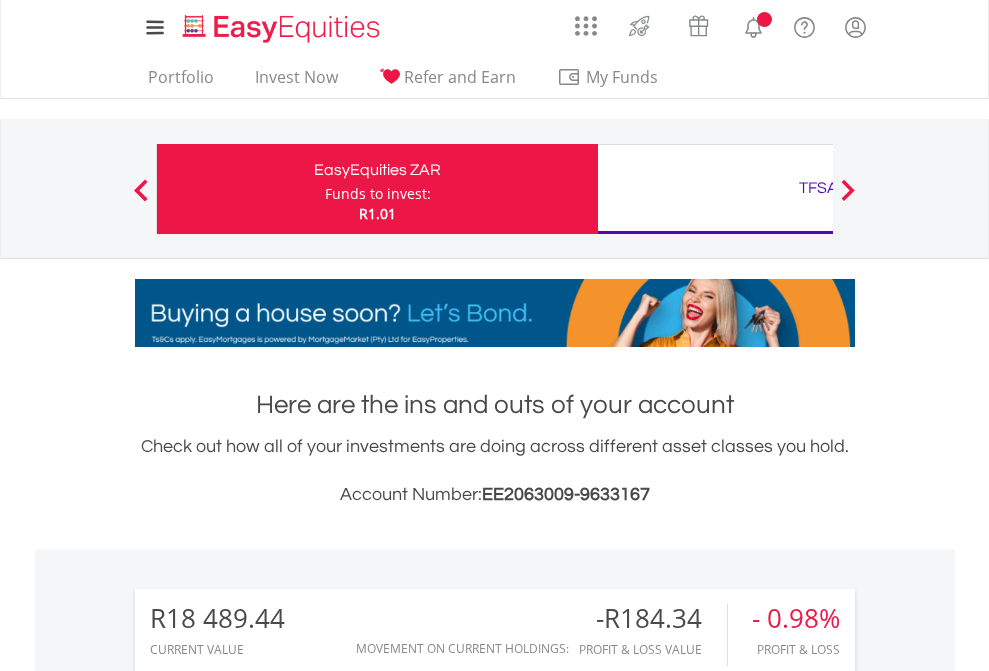 scroll, scrollTop: 1573, scrollLeft: 0, axis: vertical 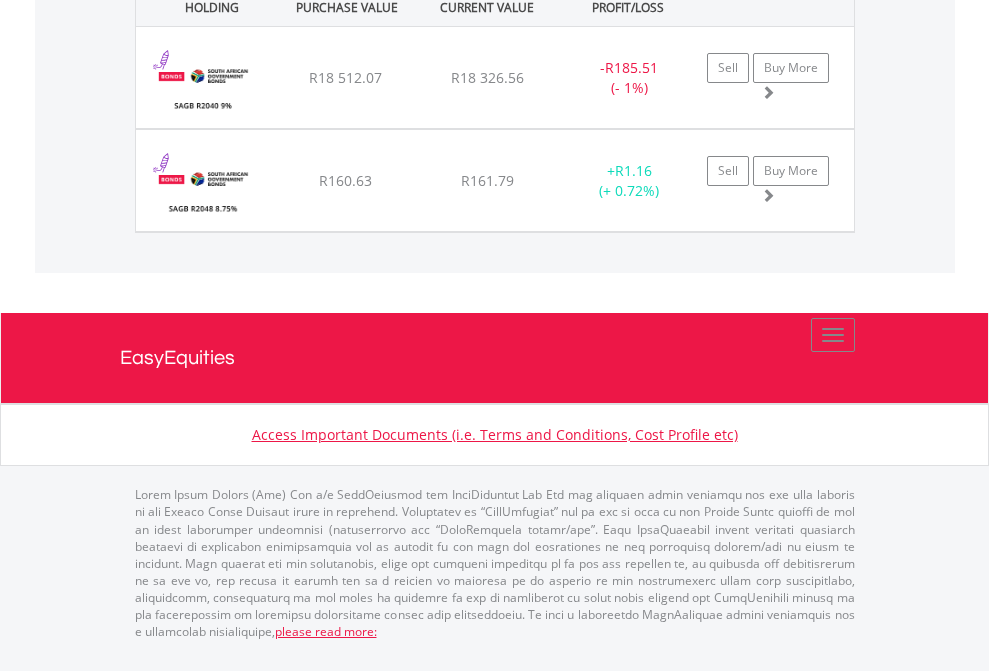 click on "TFSA" at bounding box center [818, -1522] 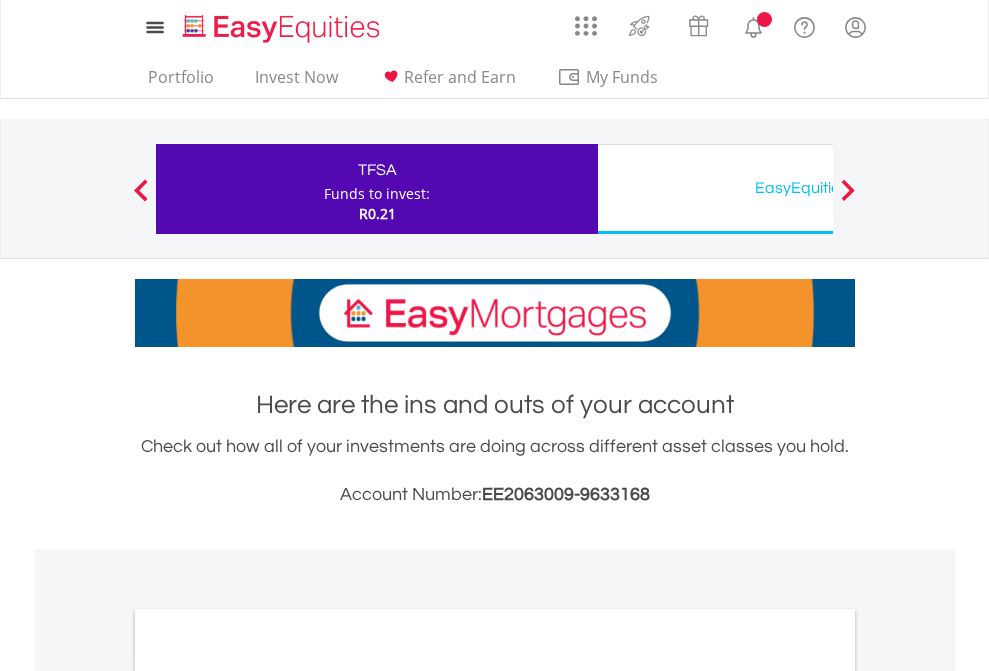 scroll, scrollTop: 1202, scrollLeft: 0, axis: vertical 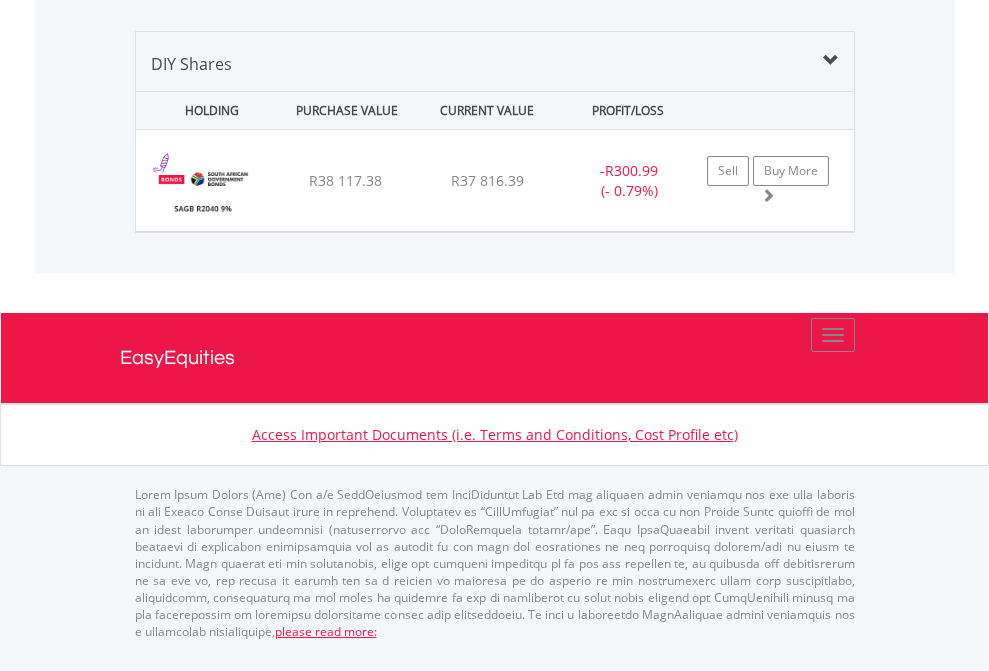 click on "EasyEquities USD" at bounding box center (818, -1419) 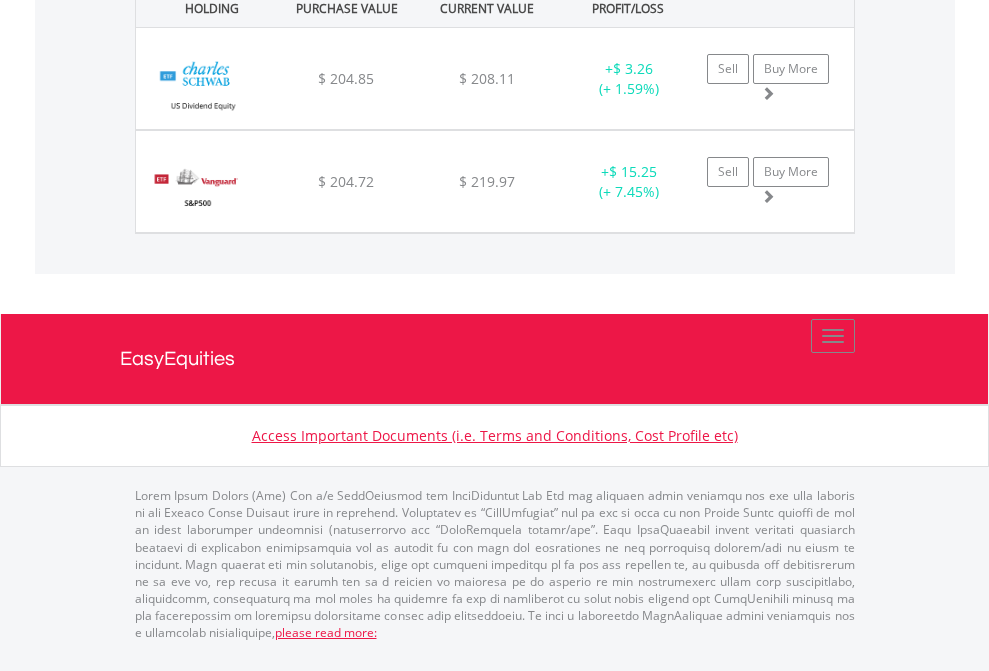 scroll, scrollTop: 2225, scrollLeft: 0, axis: vertical 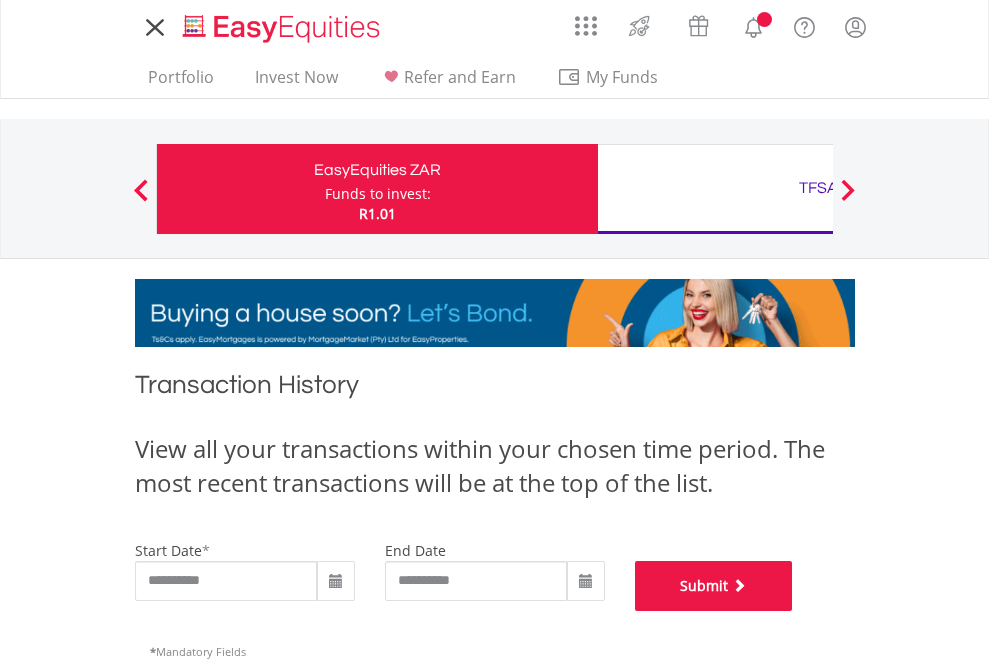 click on "Submit" at bounding box center (714, 586) 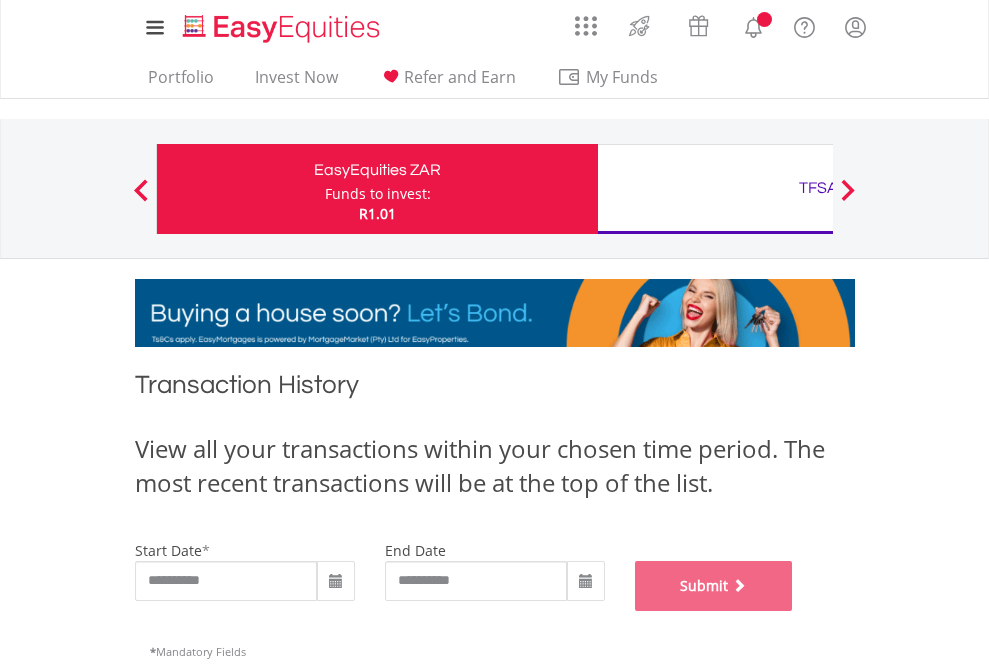 scroll, scrollTop: 811, scrollLeft: 0, axis: vertical 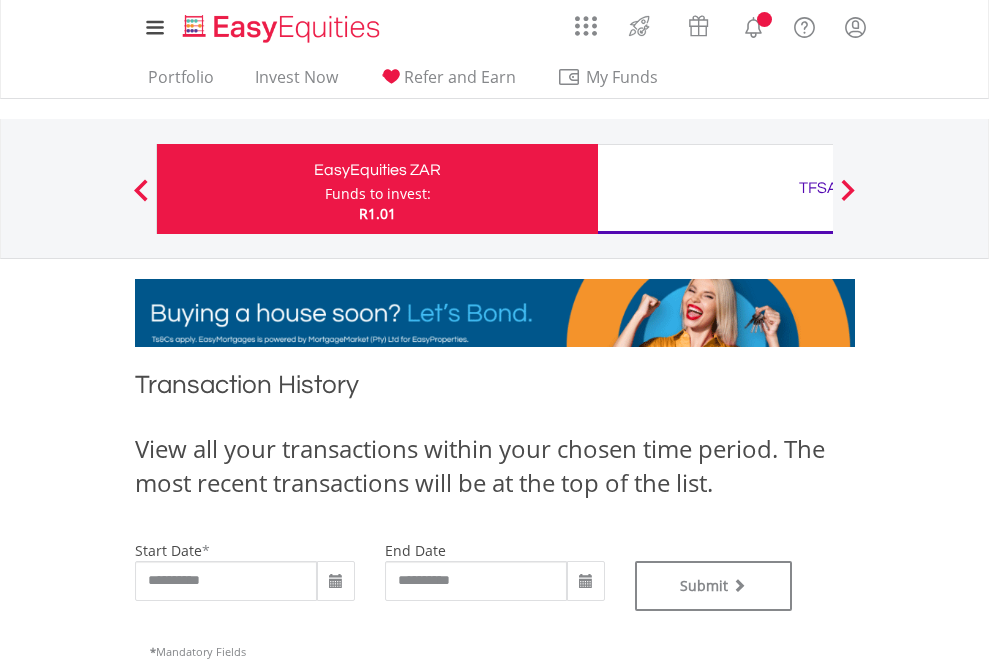 click on "TFSA" at bounding box center [818, 188] 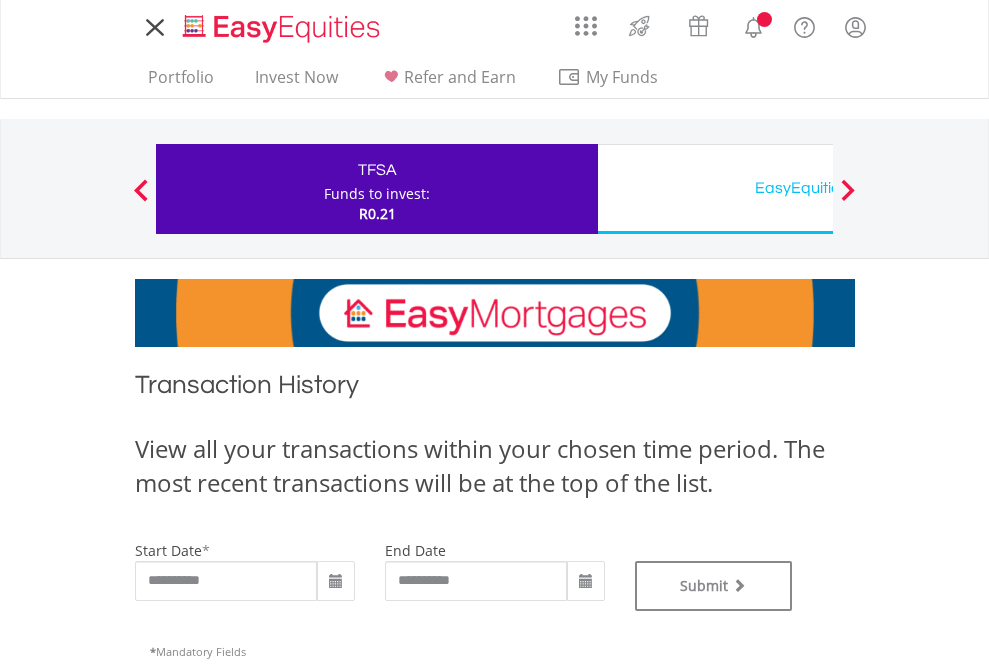 scroll, scrollTop: 0, scrollLeft: 0, axis: both 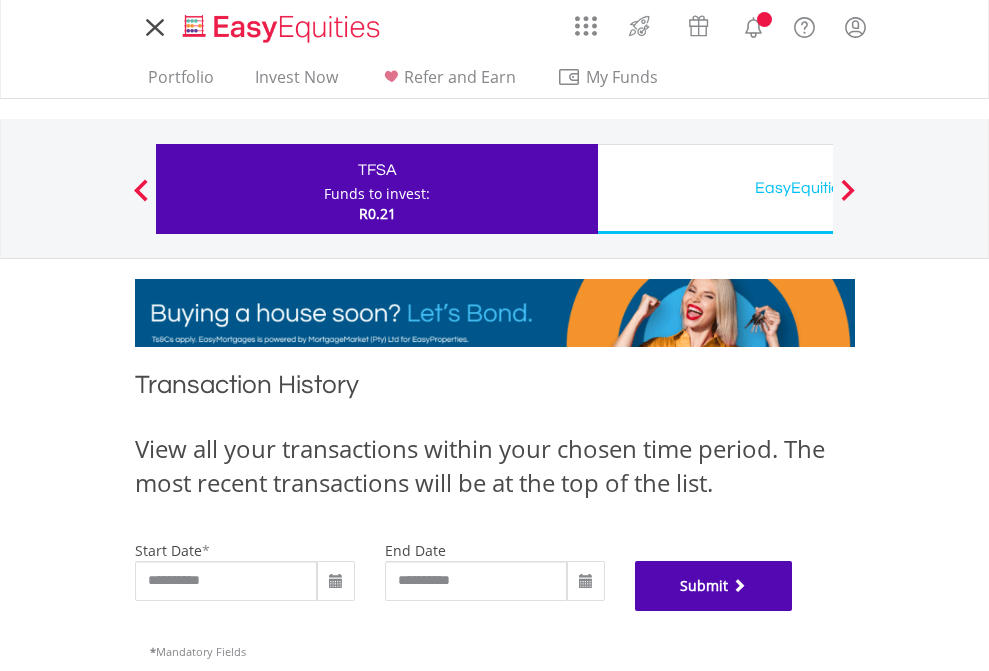 click on "Submit" at bounding box center (714, 586) 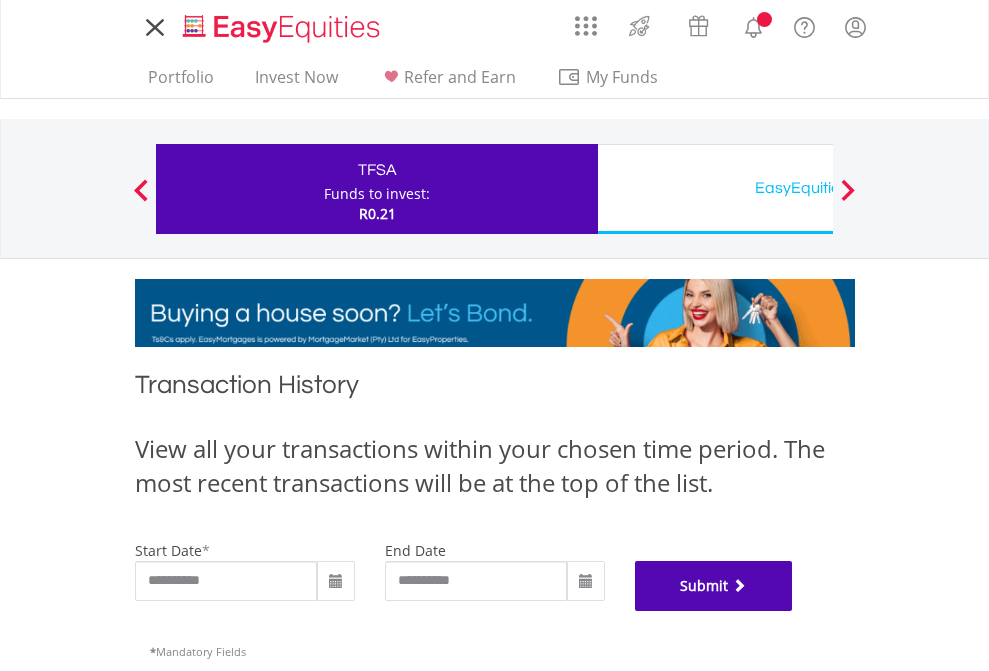scroll, scrollTop: 811, scrollLeft: 0, axis: vertical 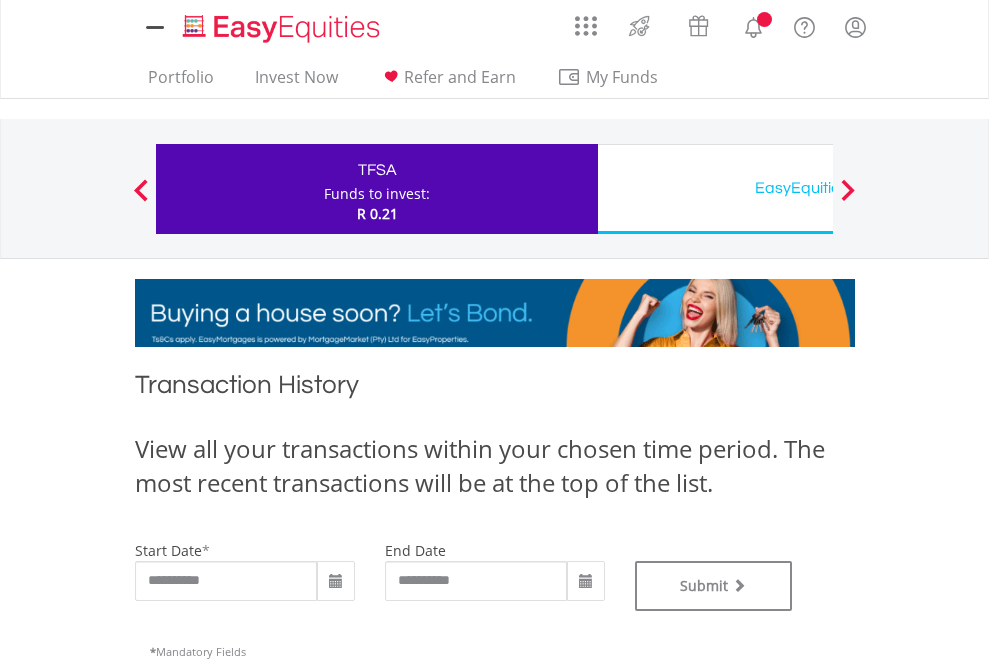 click on "EasyEquities USD" at bounding box center (818, 188) 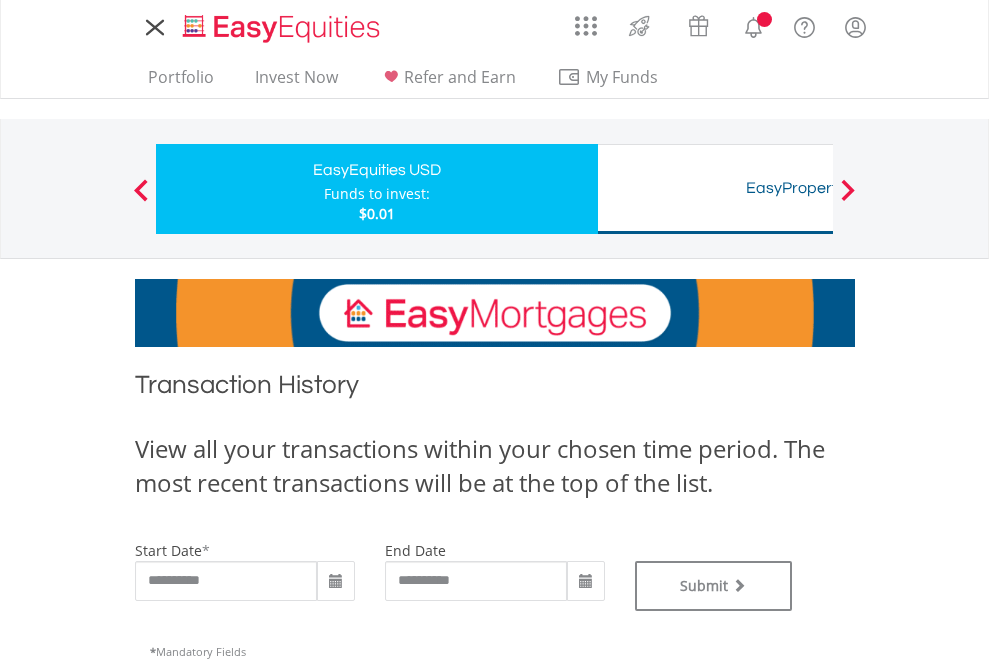 scroll, scrollTop: 0, scrollLeft: 0, axis: both 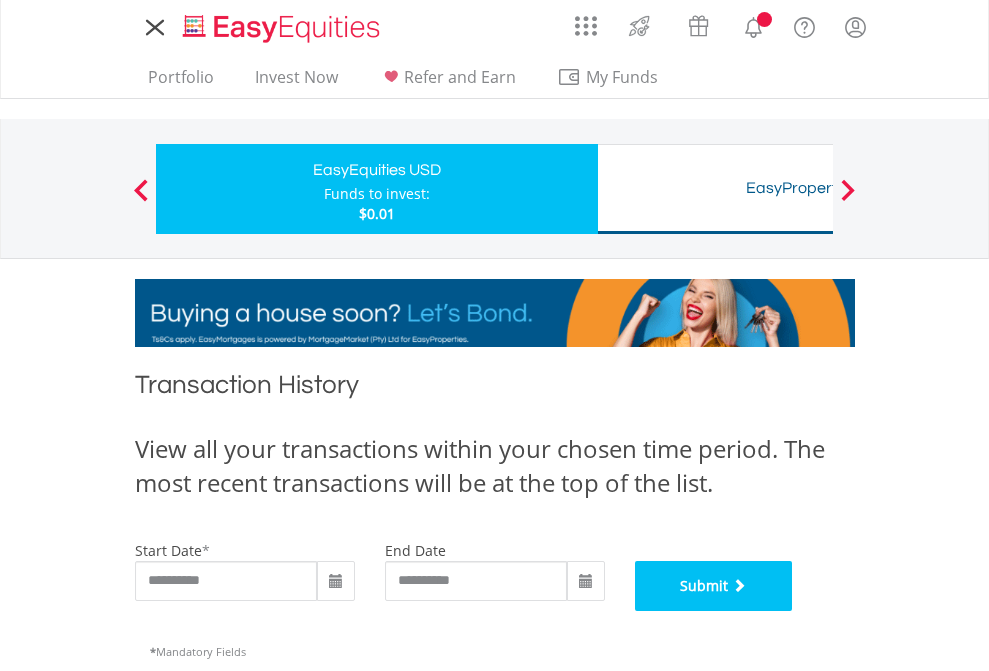 click on "Submit" at bounding box center (714, 586) 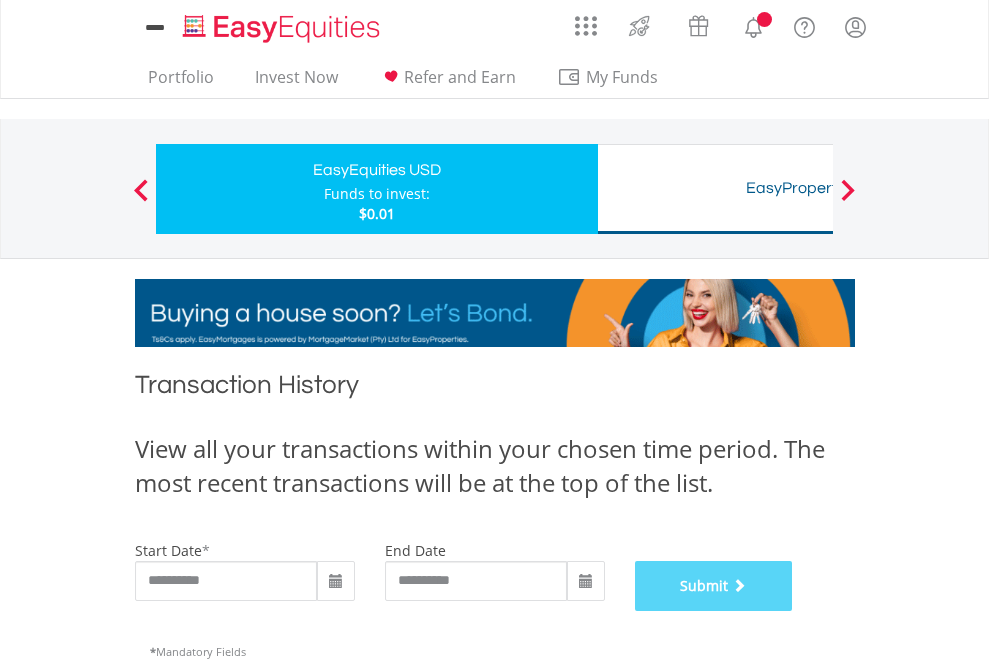 scroll, scrollTop: 811, scrollLeft: 0, axis: vertical 